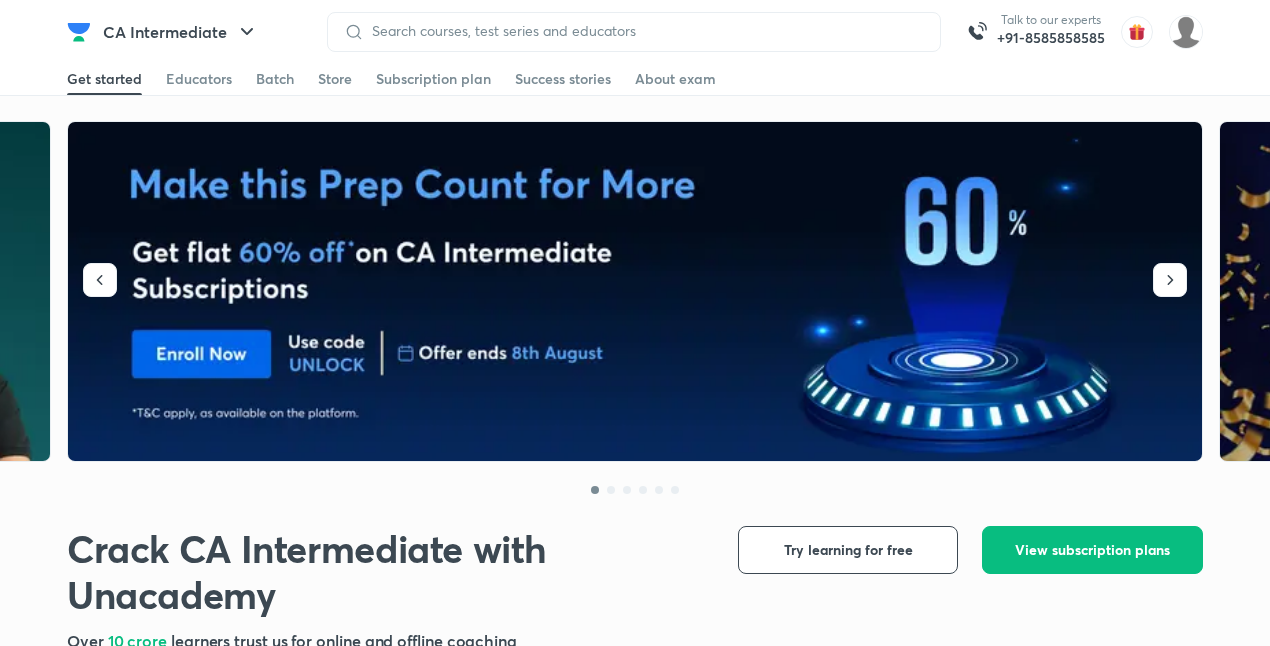 scroll, scrollTop: 0, scrollLeft: 0, axis: both 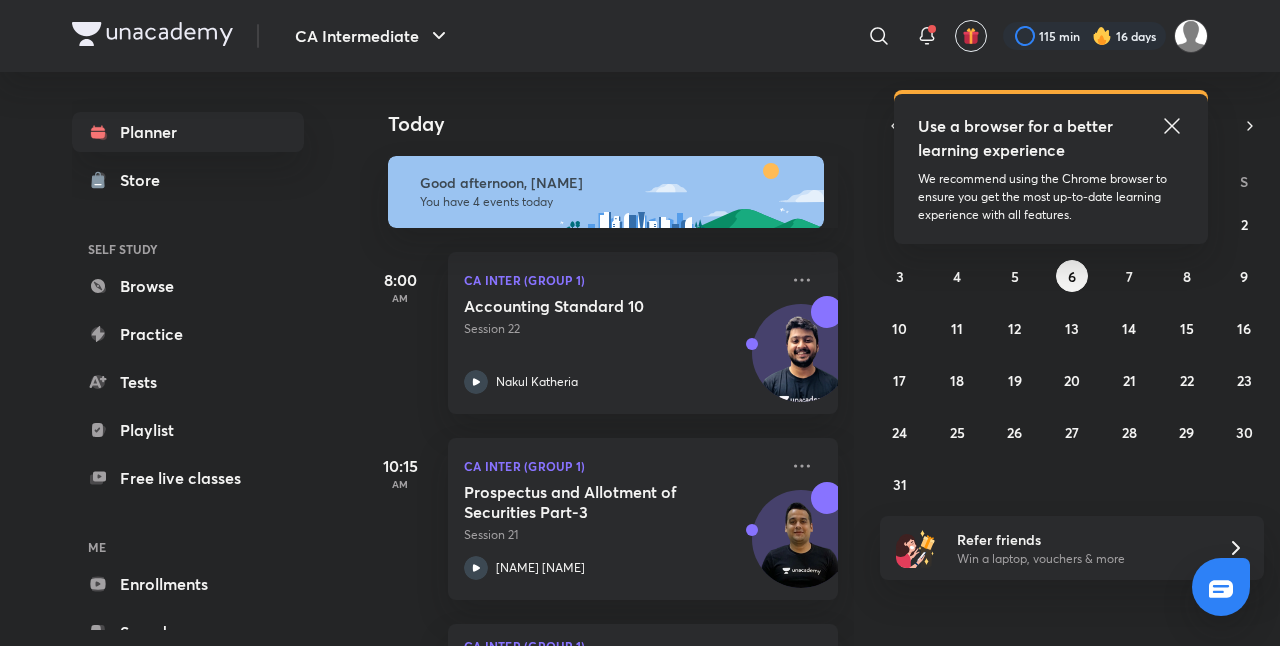 click 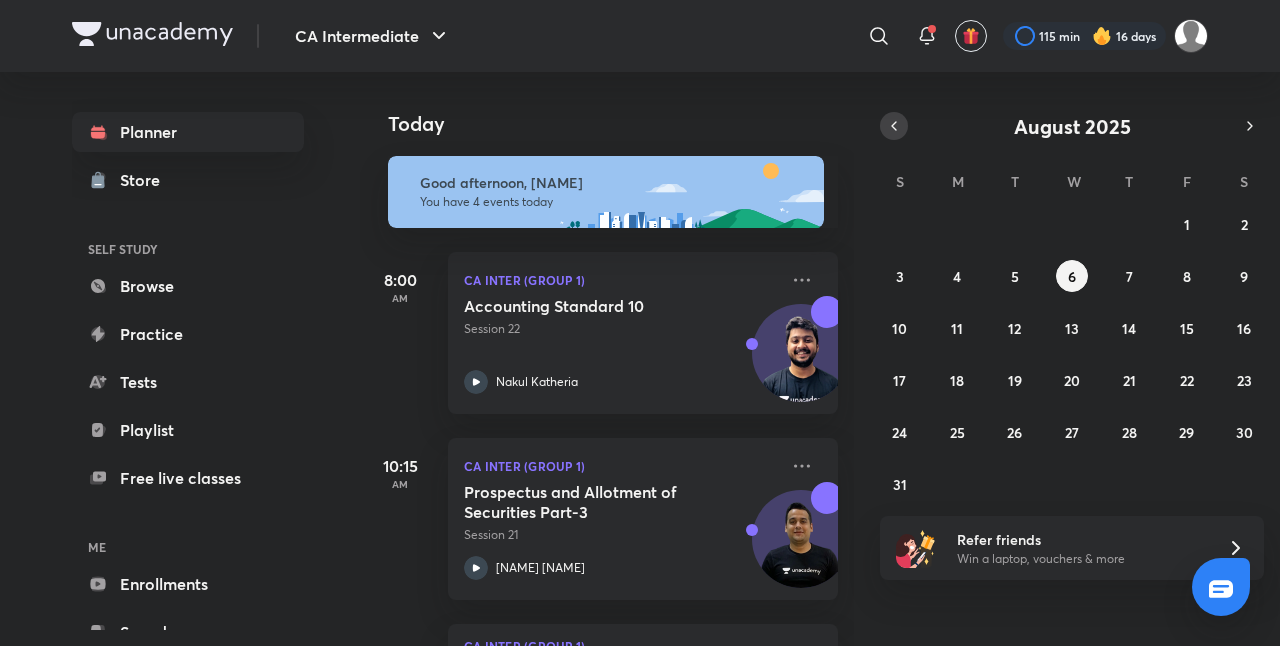click 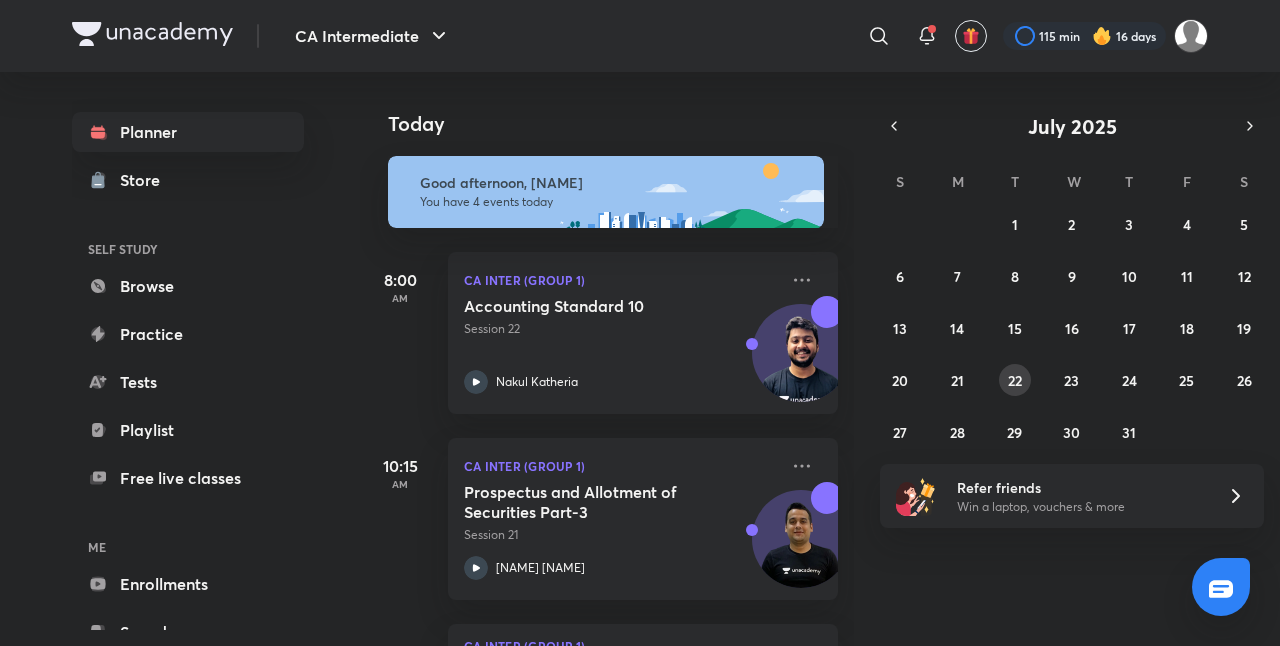 click on "22" at bounding box center (1015, 380) 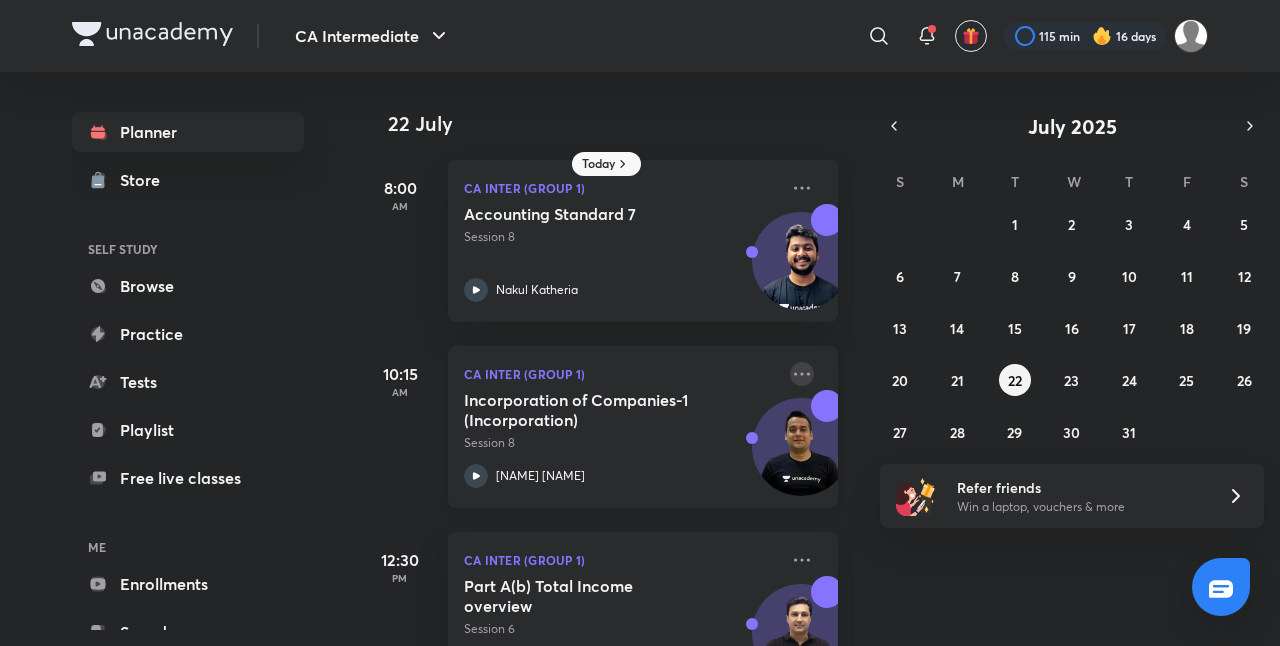 click 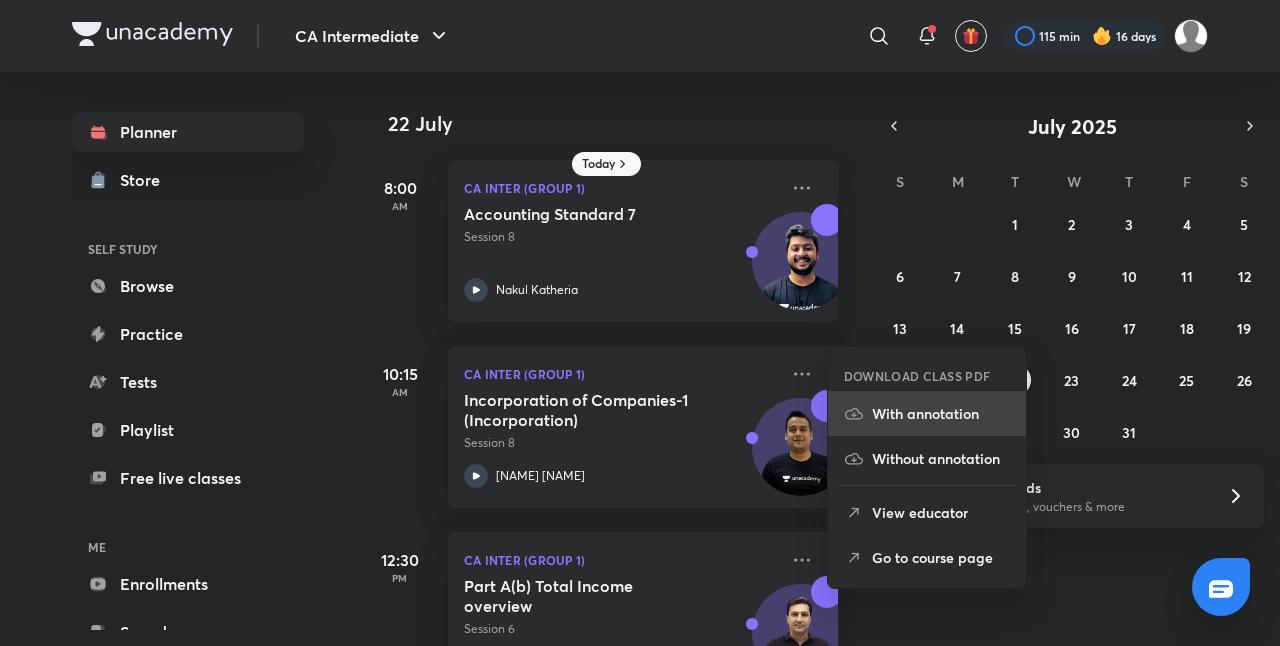click on "With annotation" at bounding box center [941, 413] 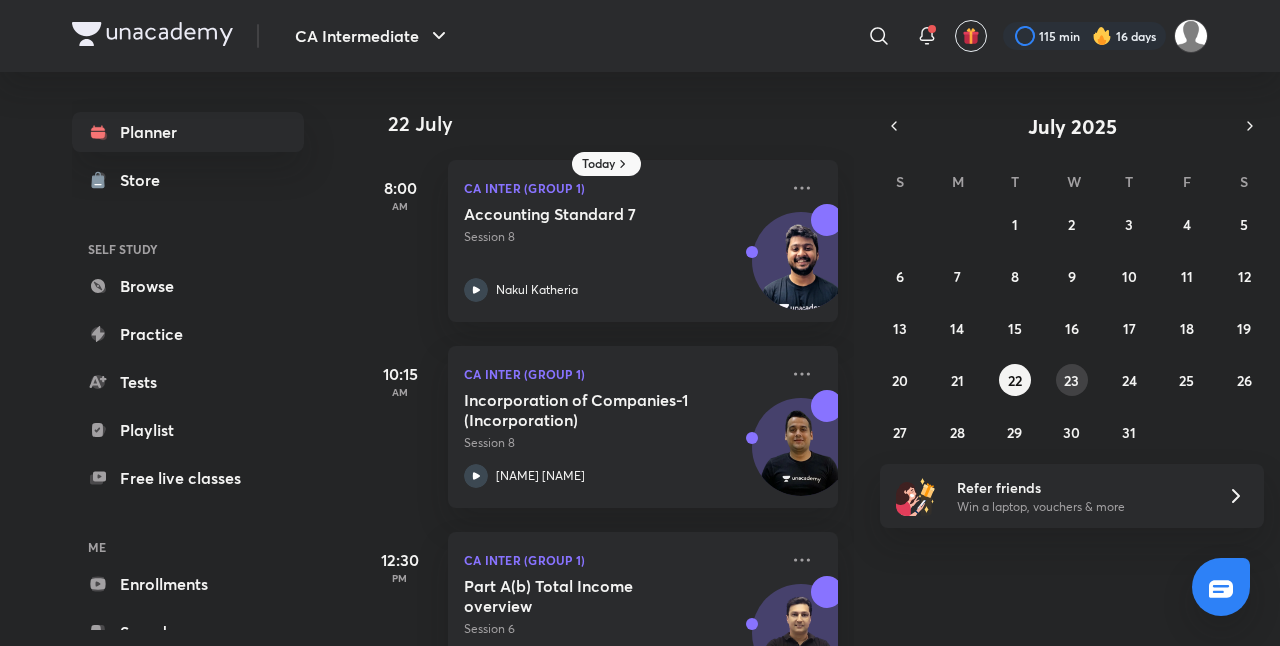 click on "23" at bounding box center (1071, 380) 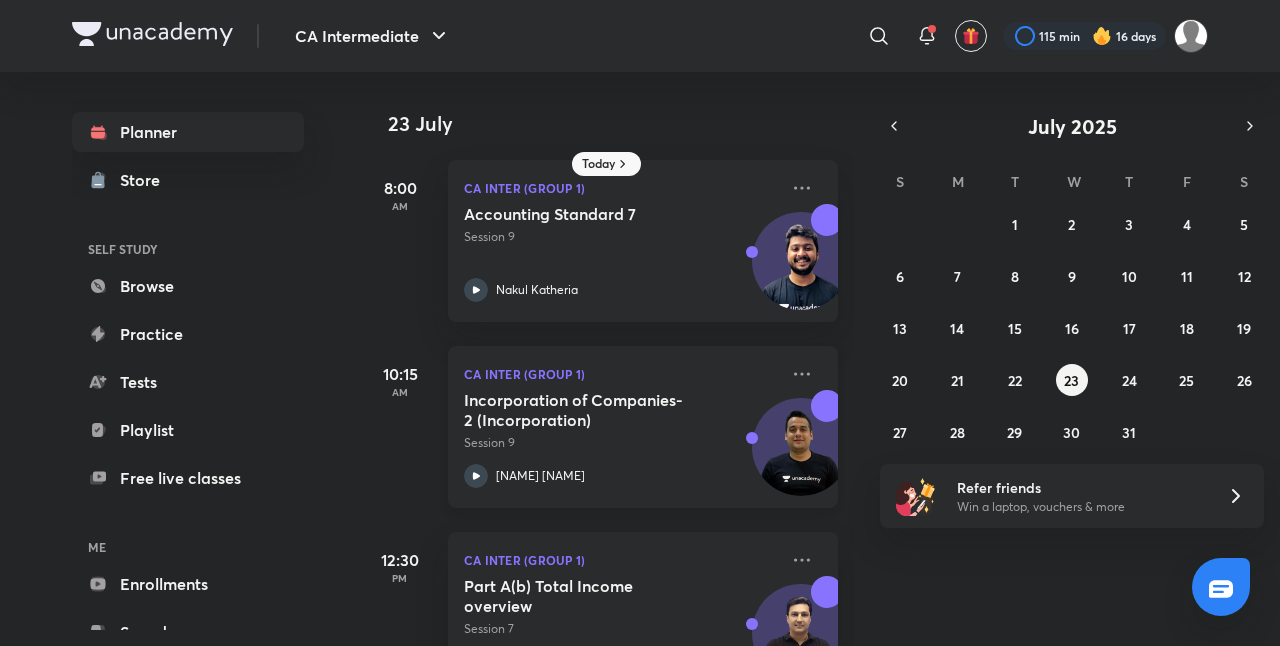 click on "Incorporation of Companies-2 (Incorporation)" at bounding box center (588, 410) 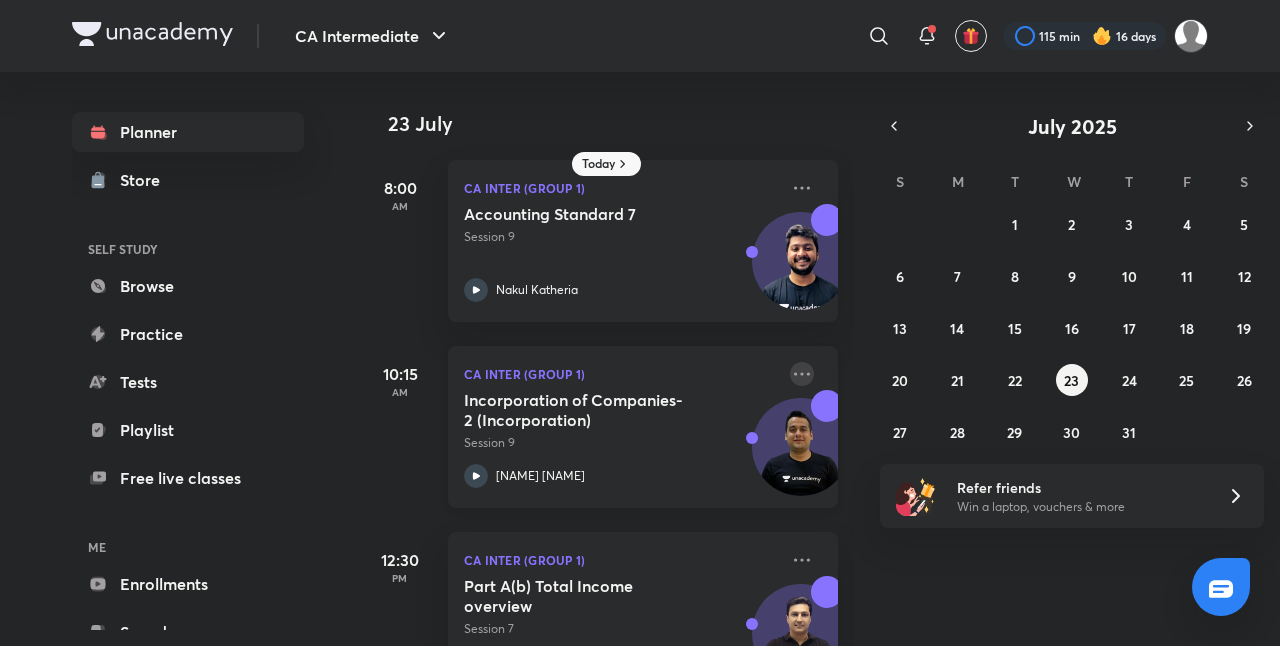 click 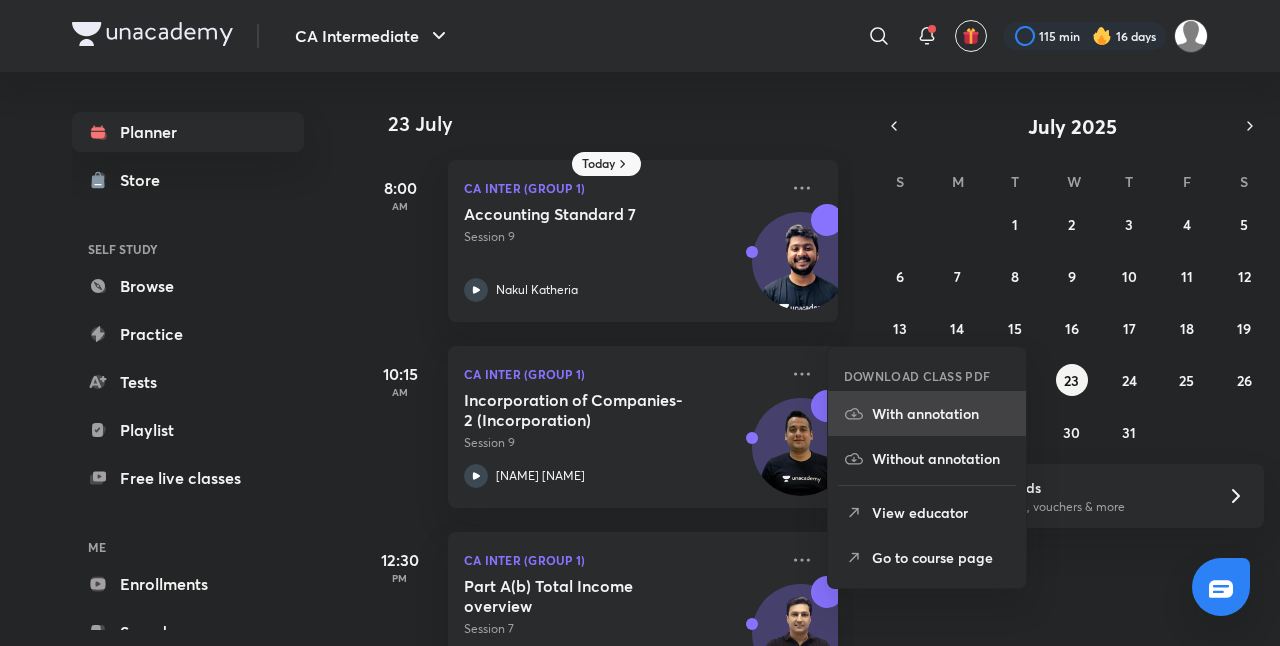 click on "With annotation" at bounding box center [927, 413] 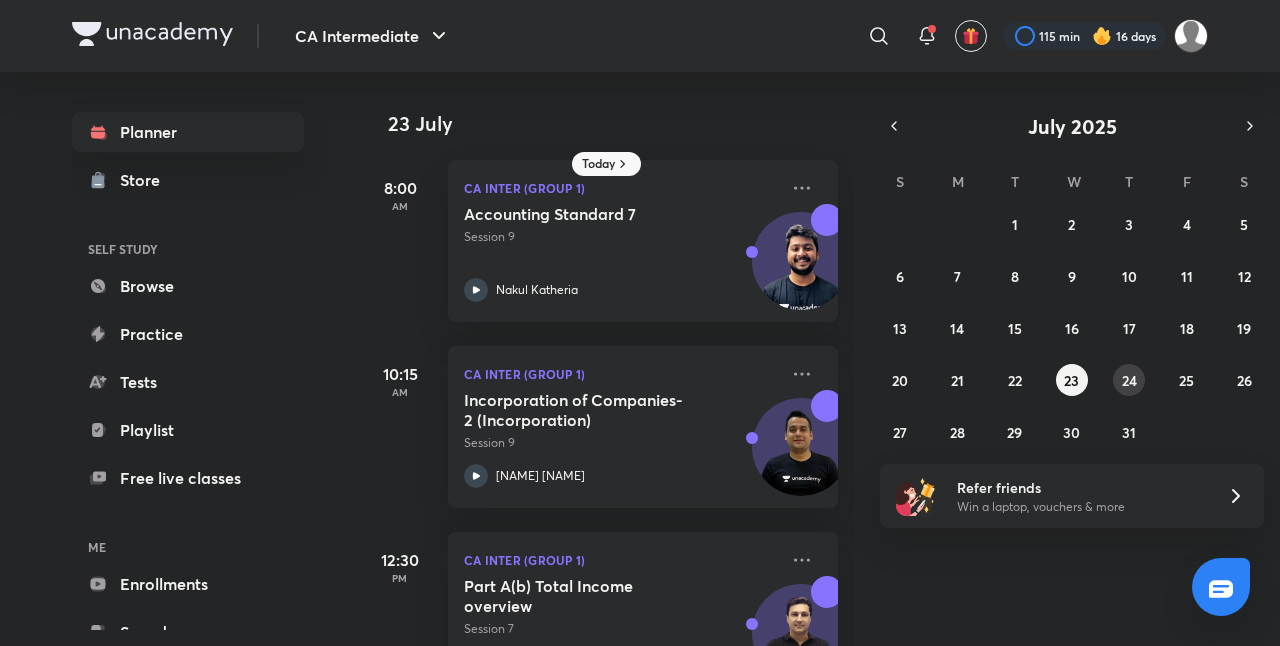 click on "24" at bounding box center (1129, 380) 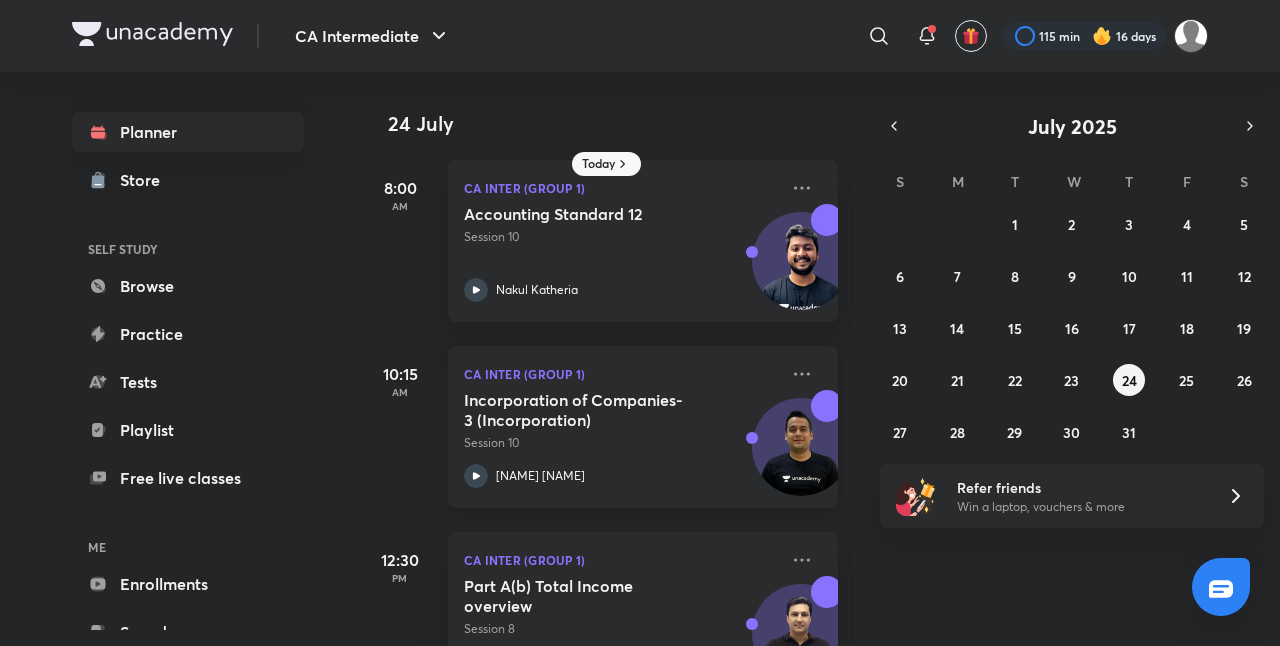 click on "Session 10" at bounding box center (621, 443) 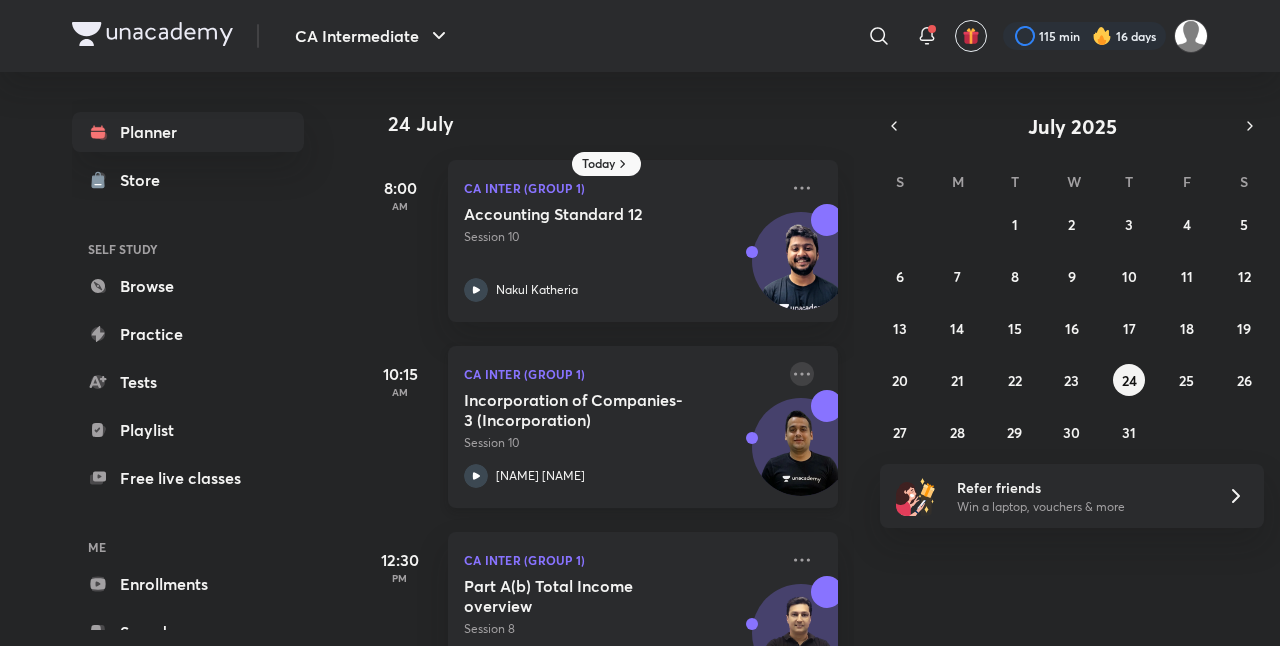 click 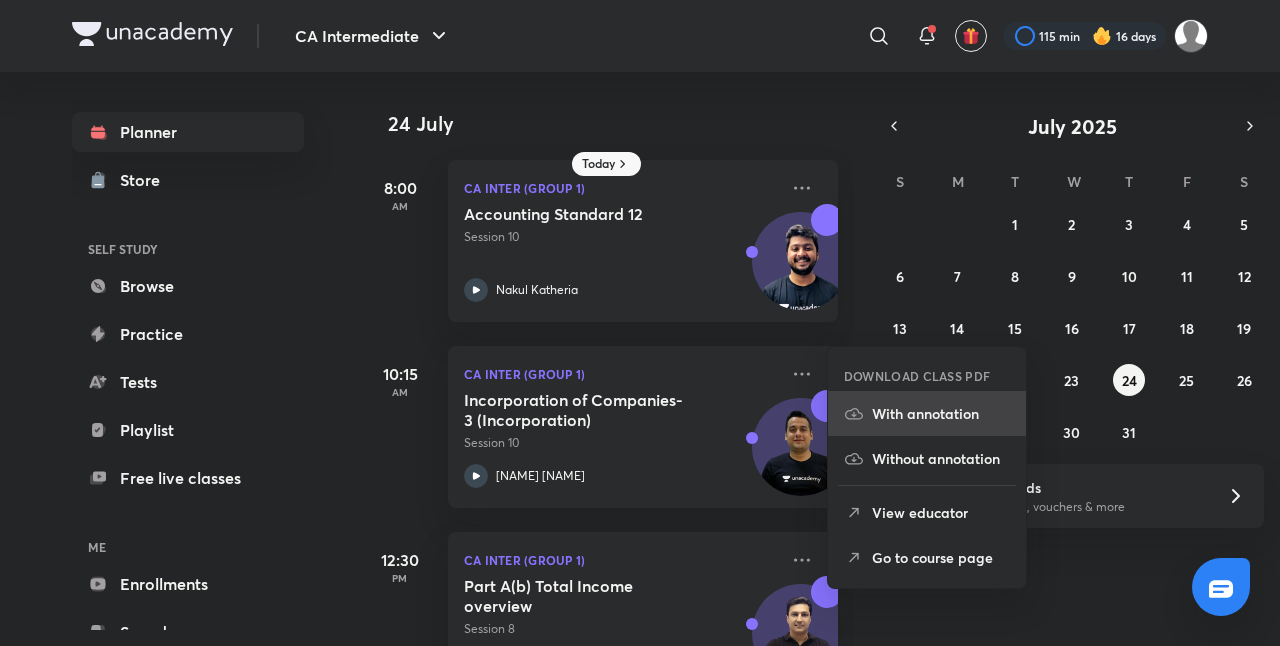 click on "With annotation" at bounding box center [941, 413] 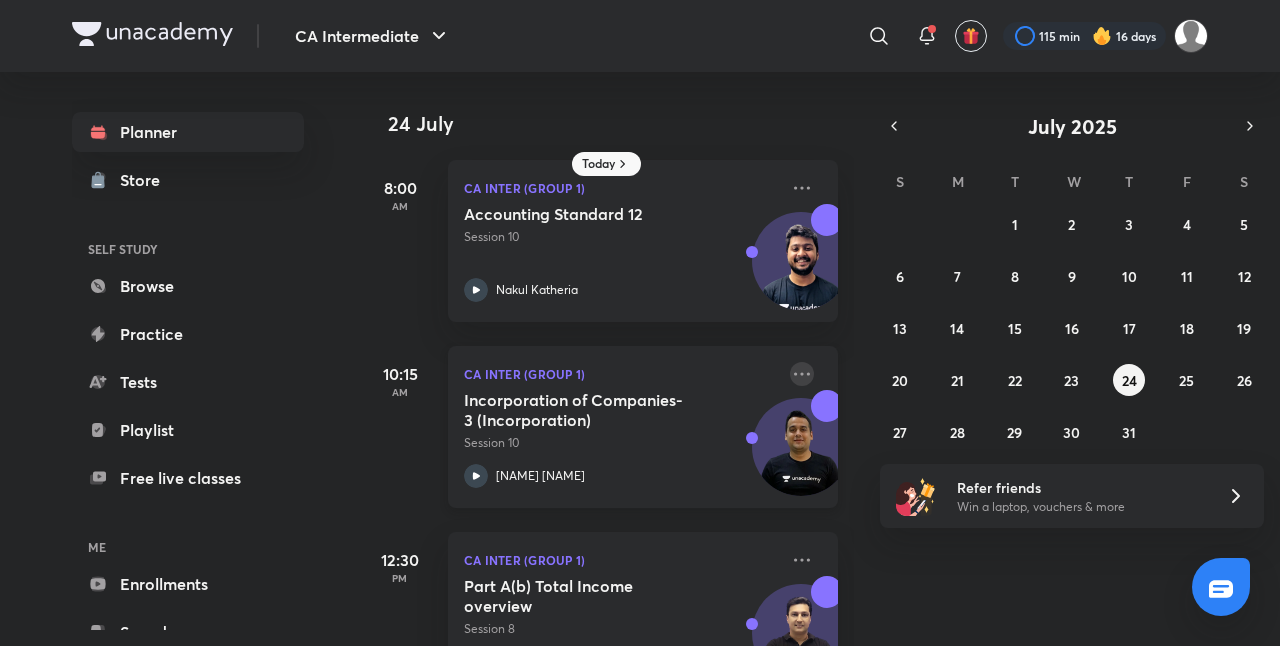 click 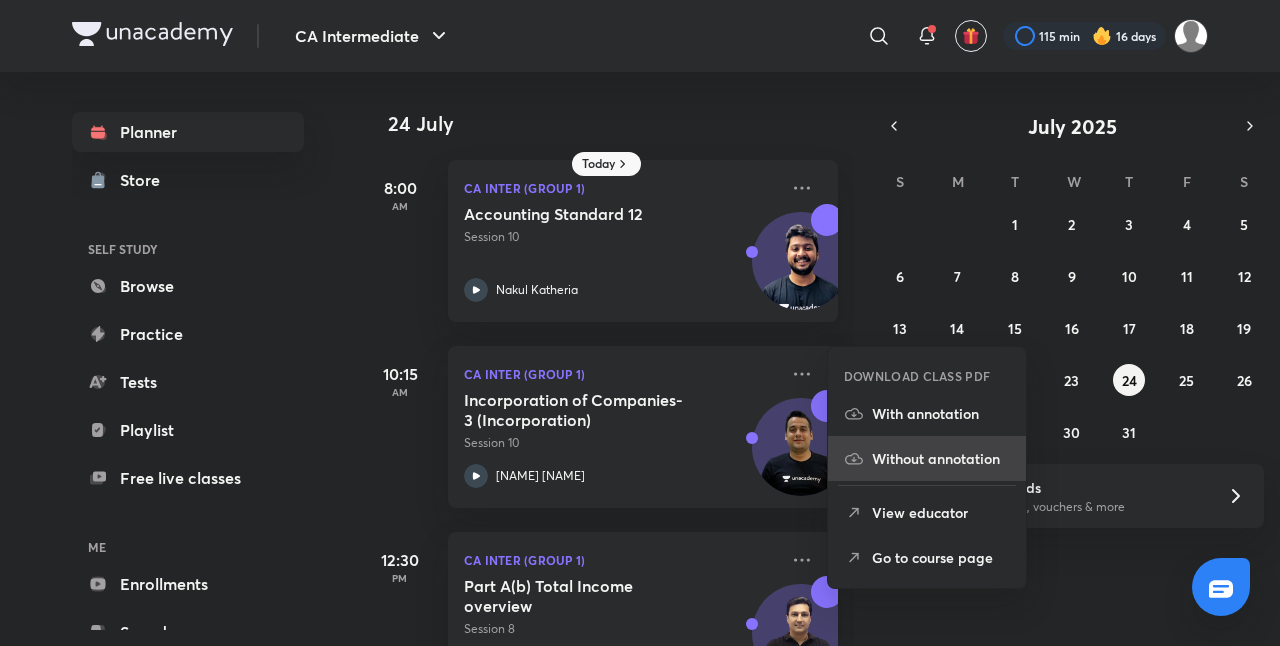 click on "Without annotation" at bounding box center [927, 458] 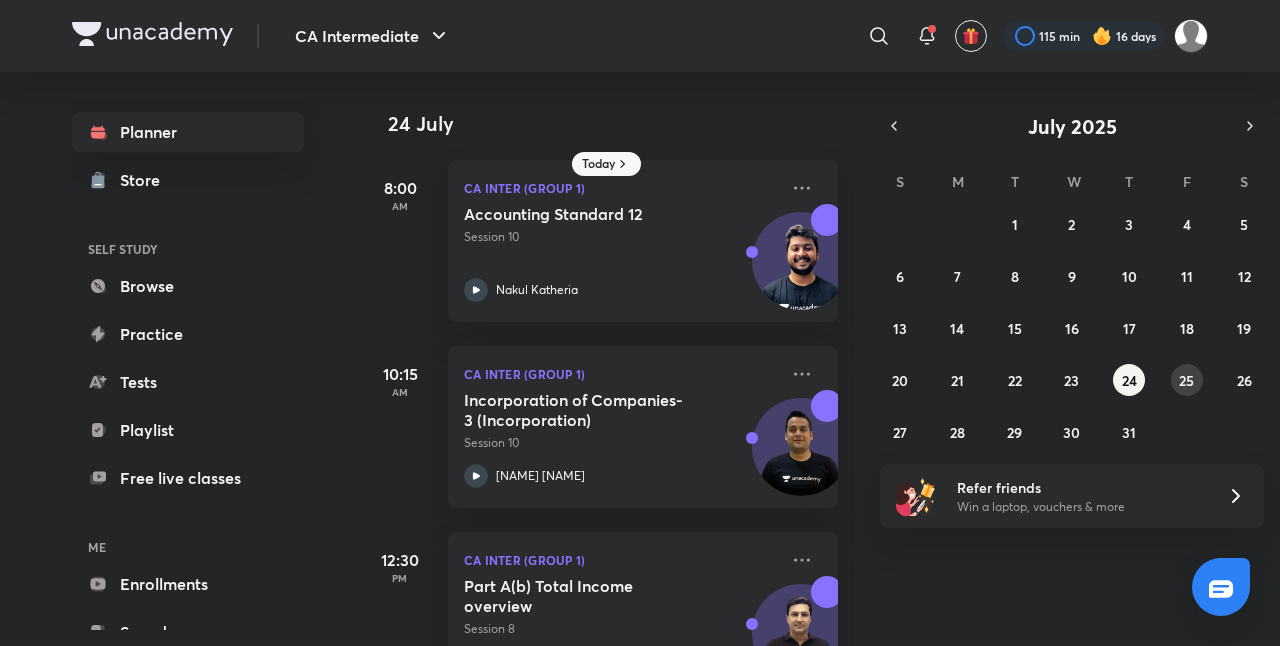 click on "25" at bounding box center [1186, 380] 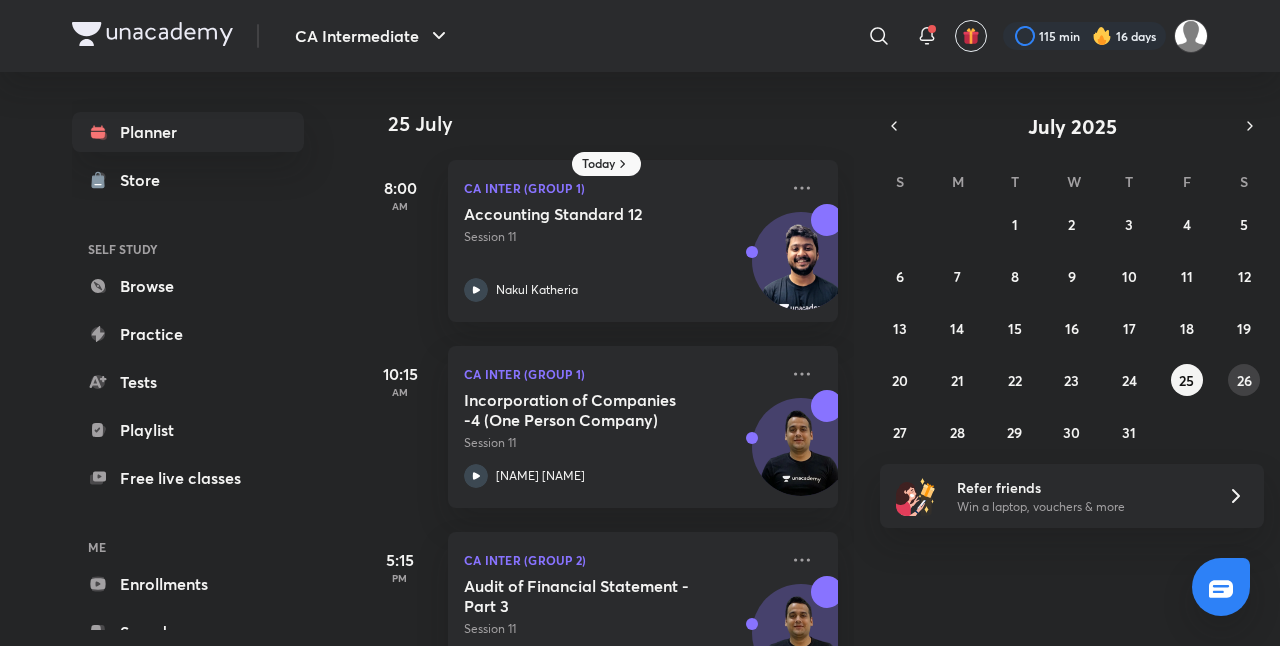 click on "26" at bounding box center [1244, 380] 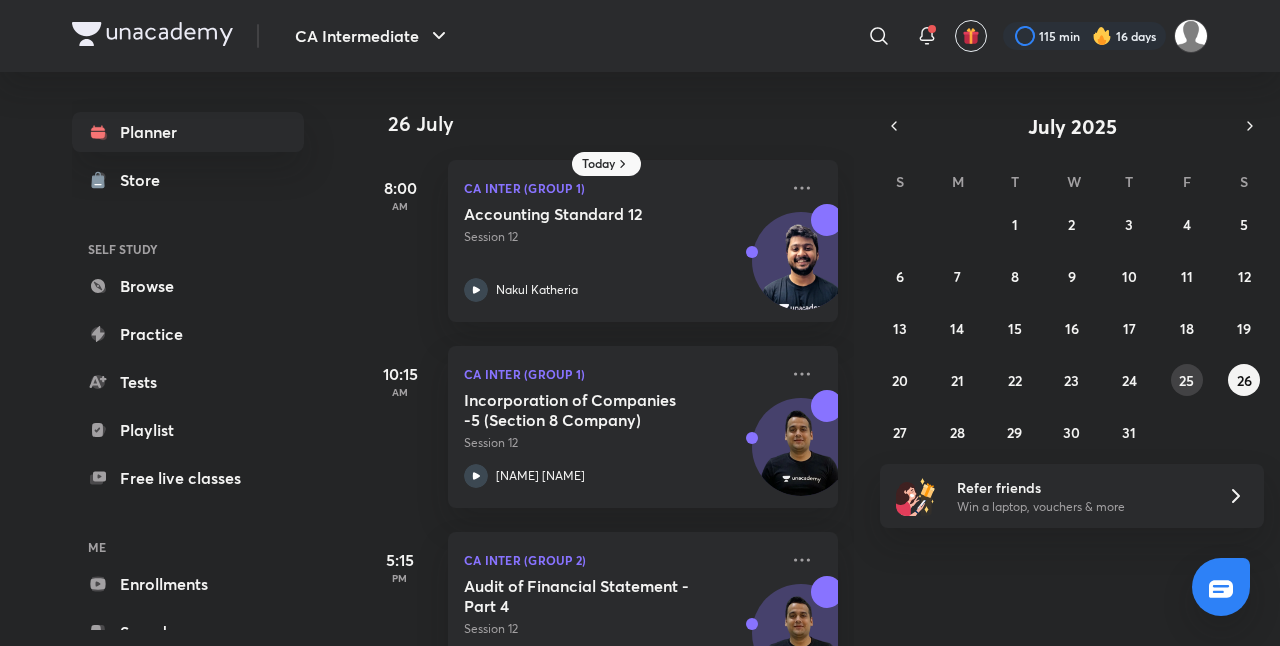 click on "25" at bounding box center (1187, 380) 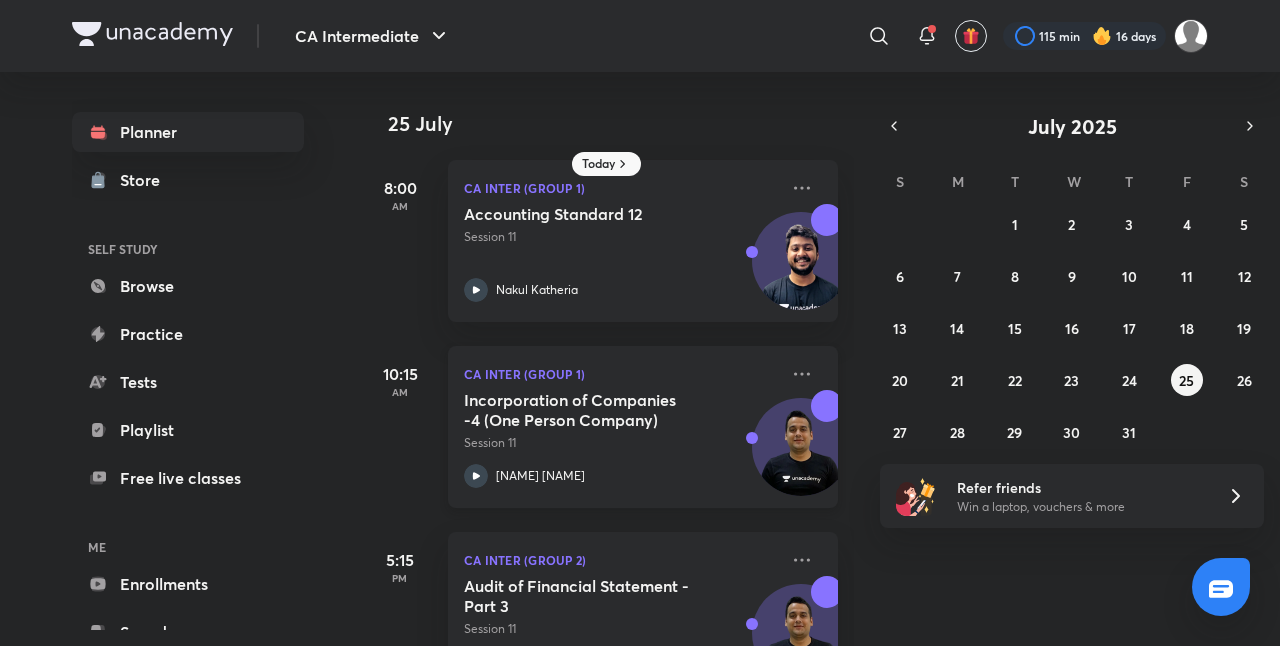click on "Session 11" at bounding box center (621, 443) 